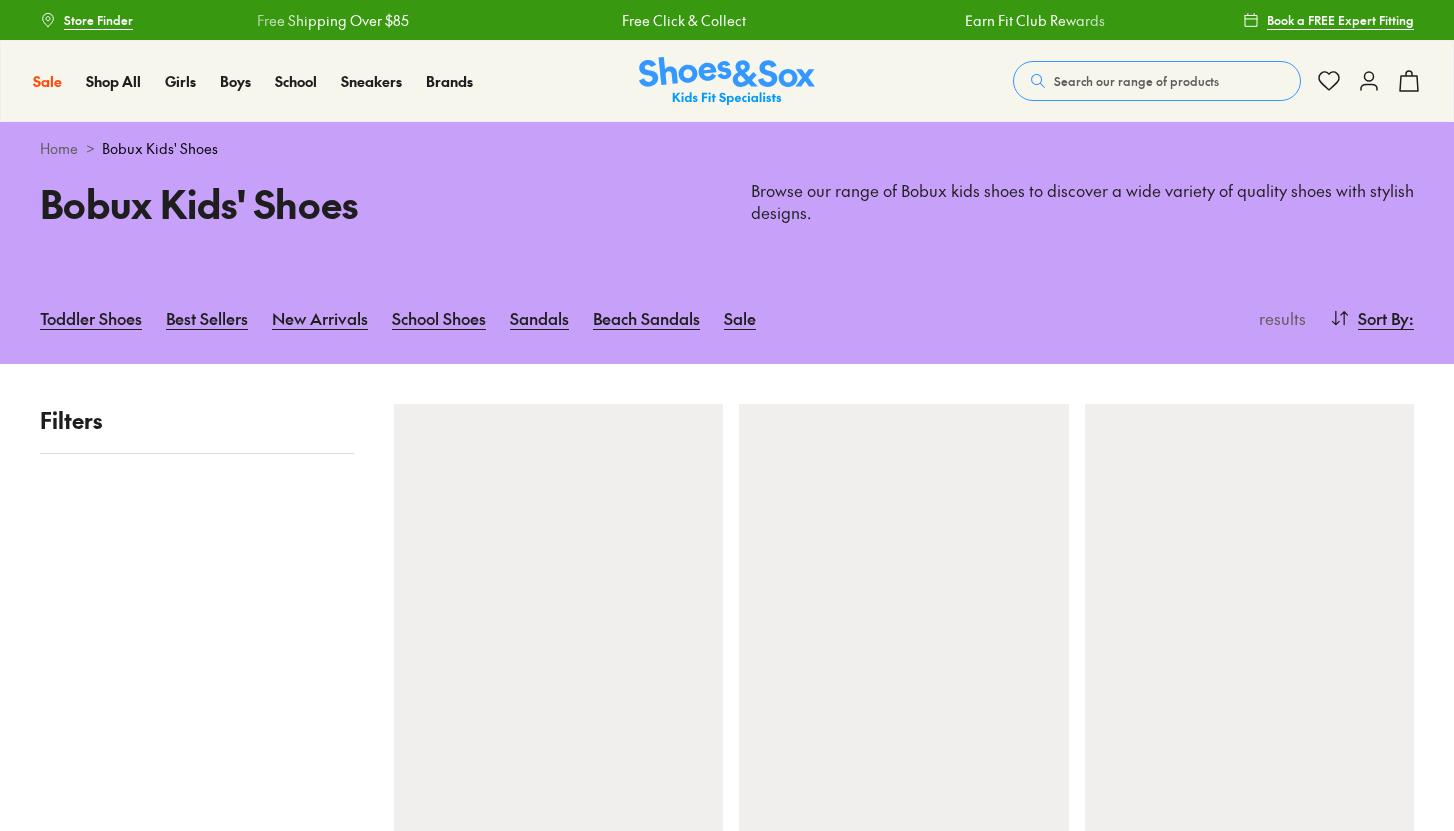 scroll, scrollTop: 689, scrollLeft: 0, axis: vertical 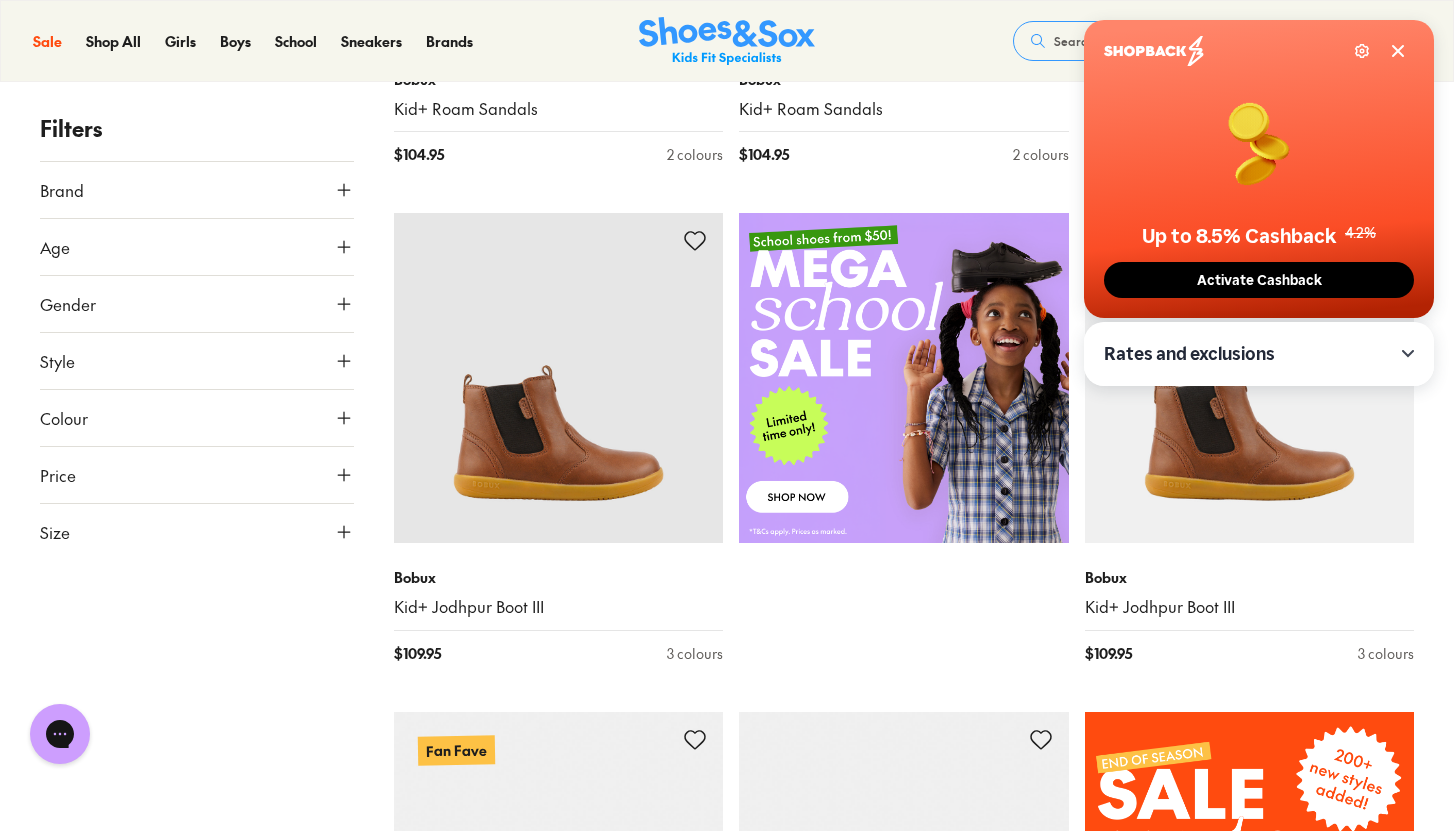 click at bounding box center [0, 6591] 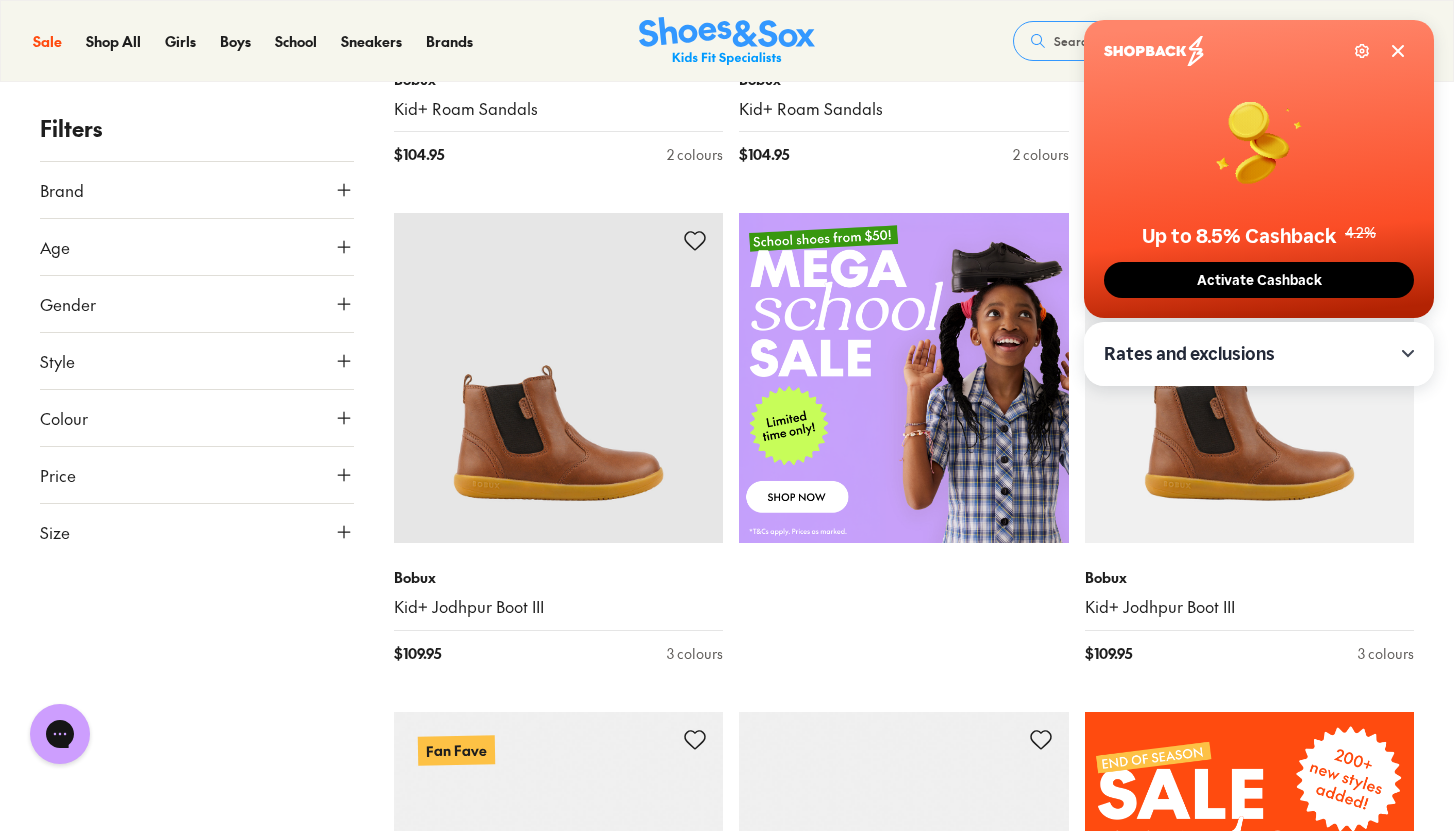 click on "Settings" at bounding box center (1380, 51) 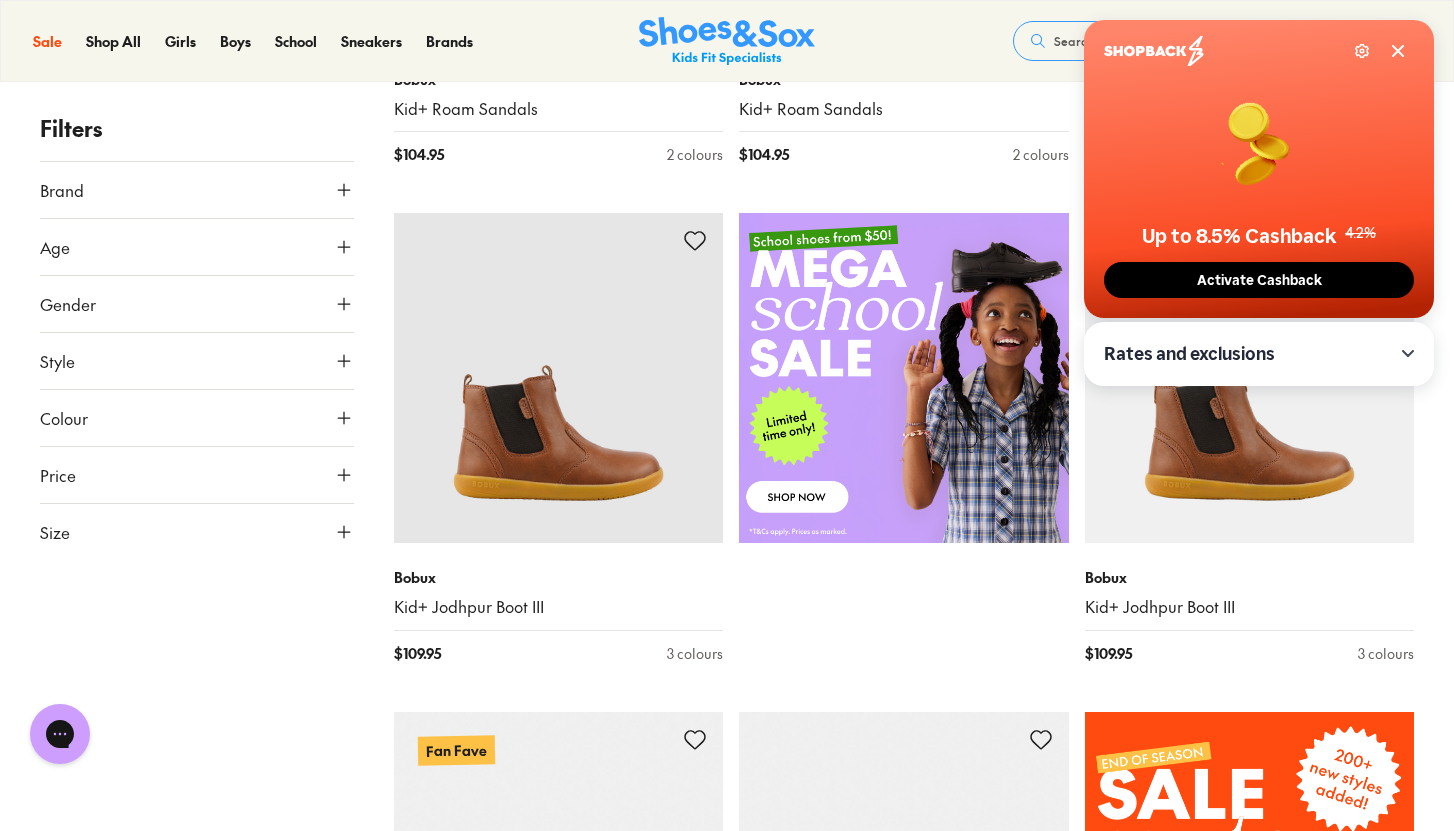 click 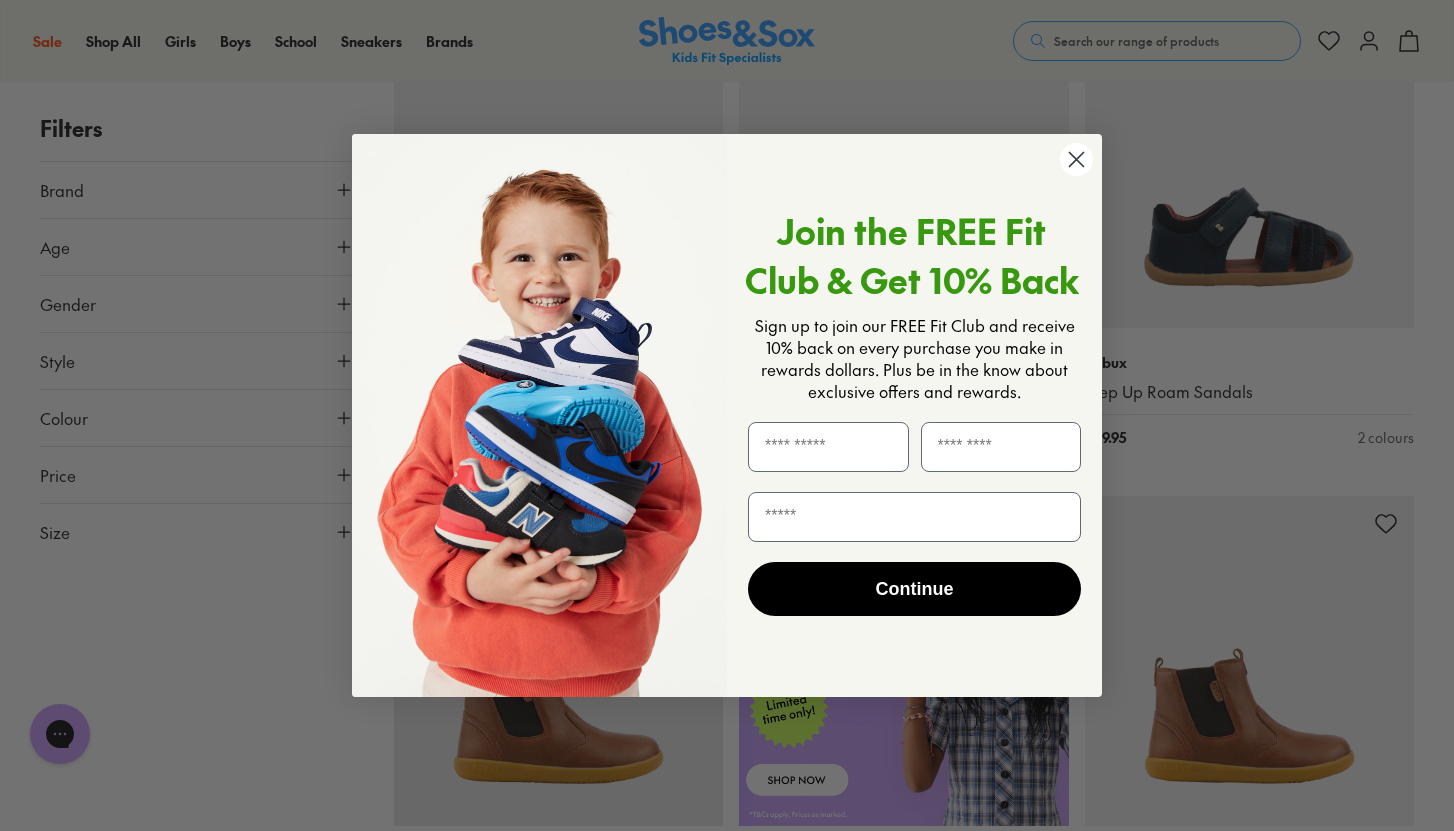 scroll, scrollTop: 403, scrollLeft: 0, axis: vertical 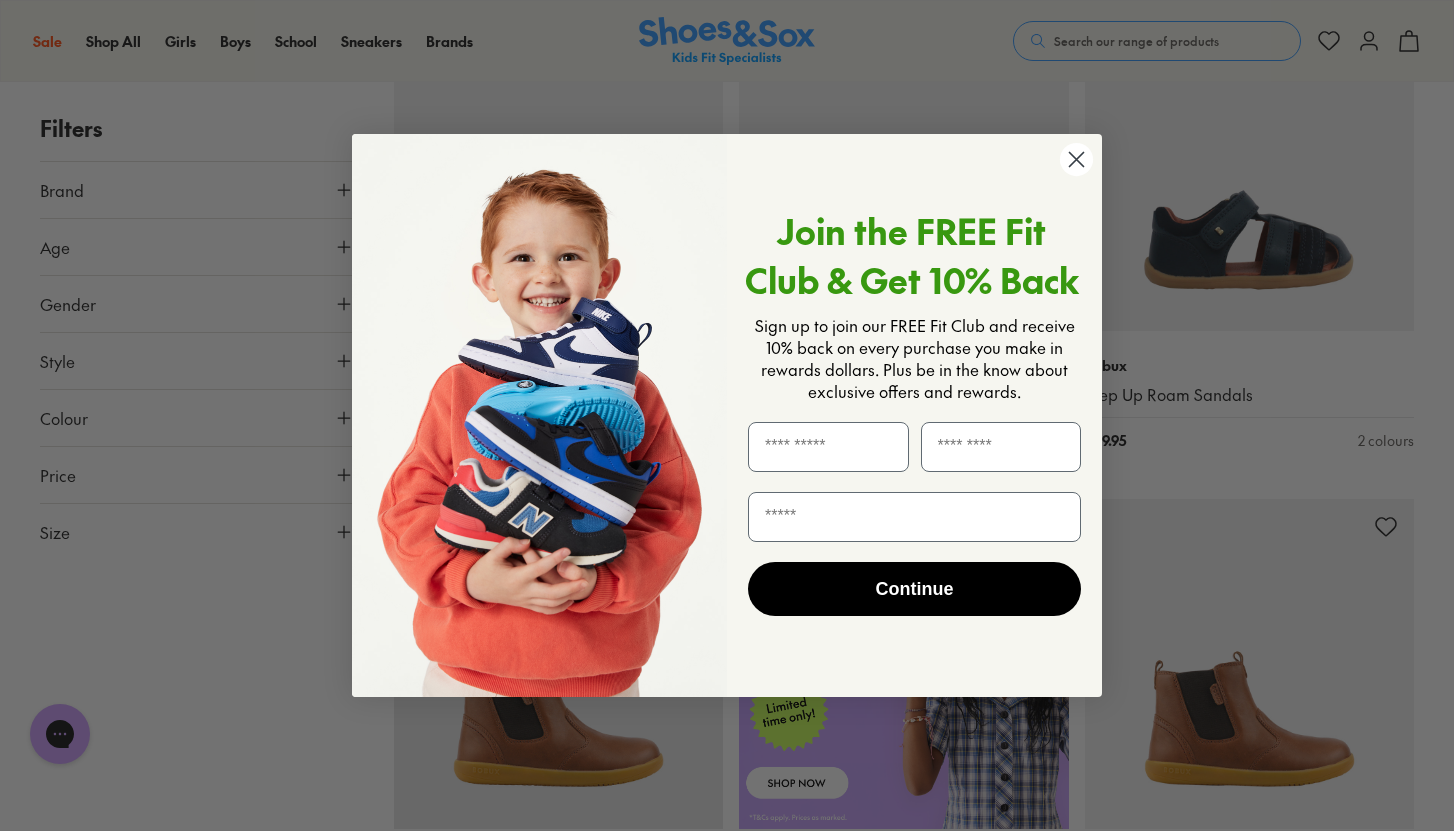 click 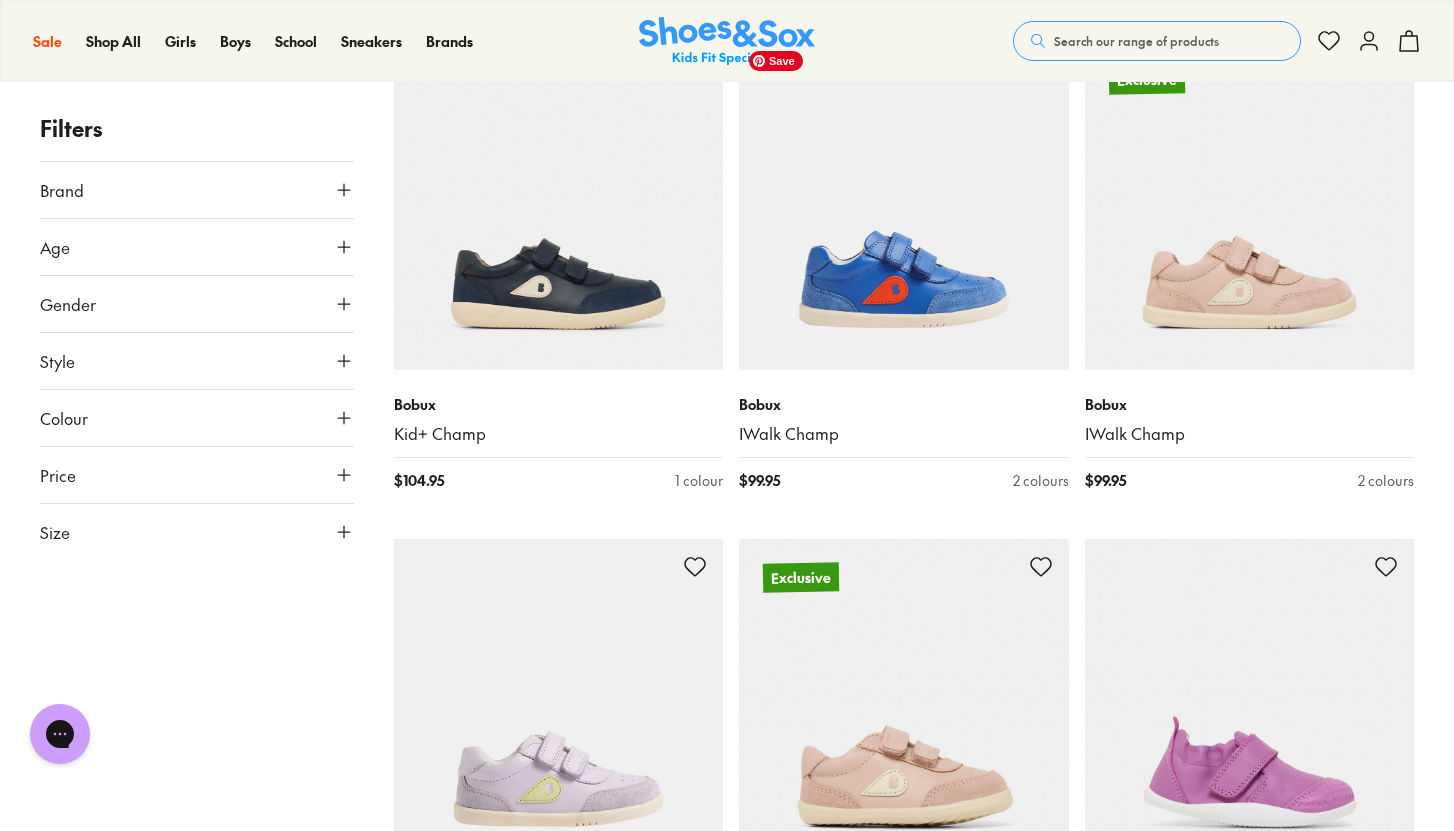 scroll, scrollTop: 2793, scrollLeft: 0, axis: vertical 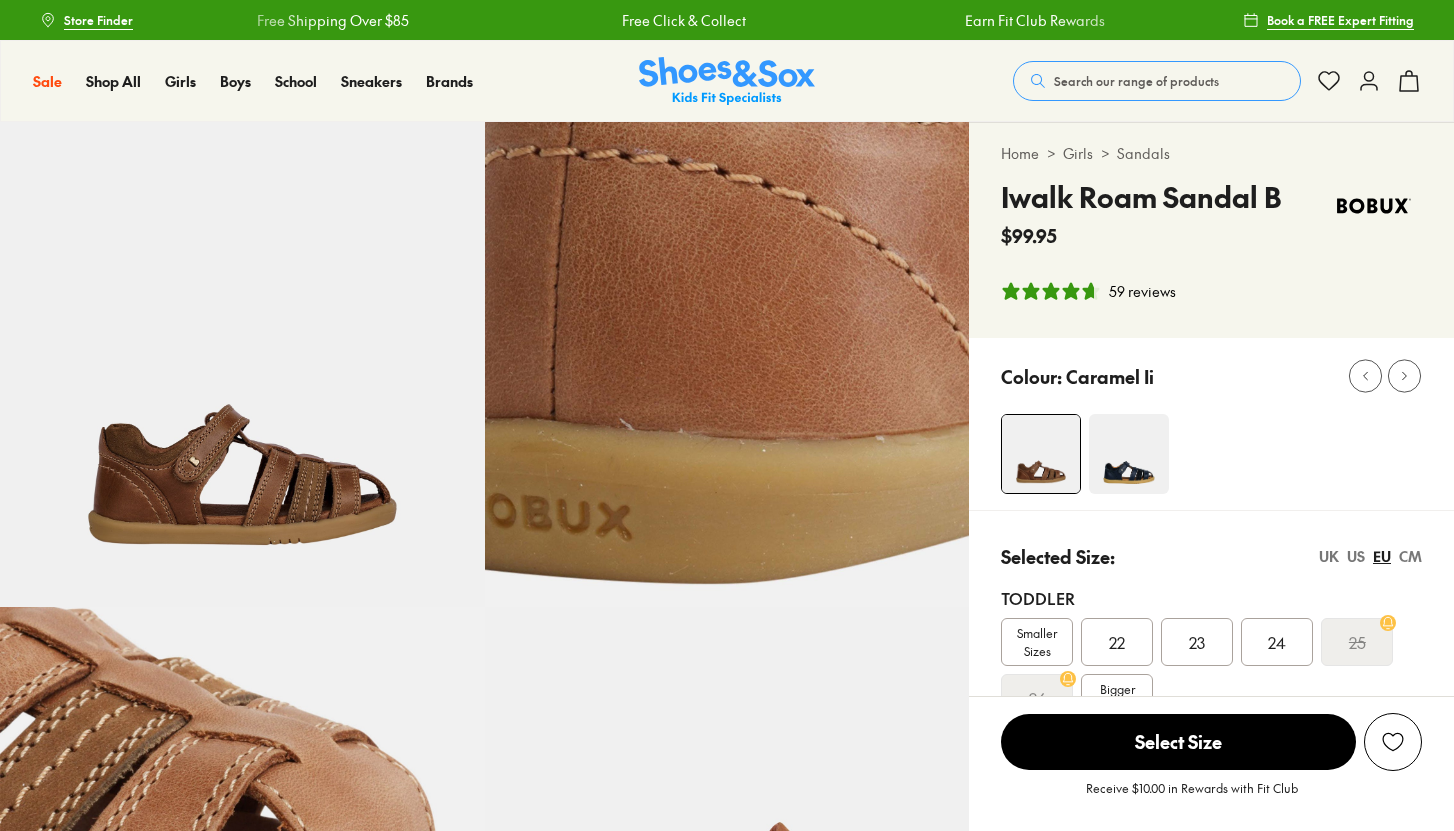 select on "*" 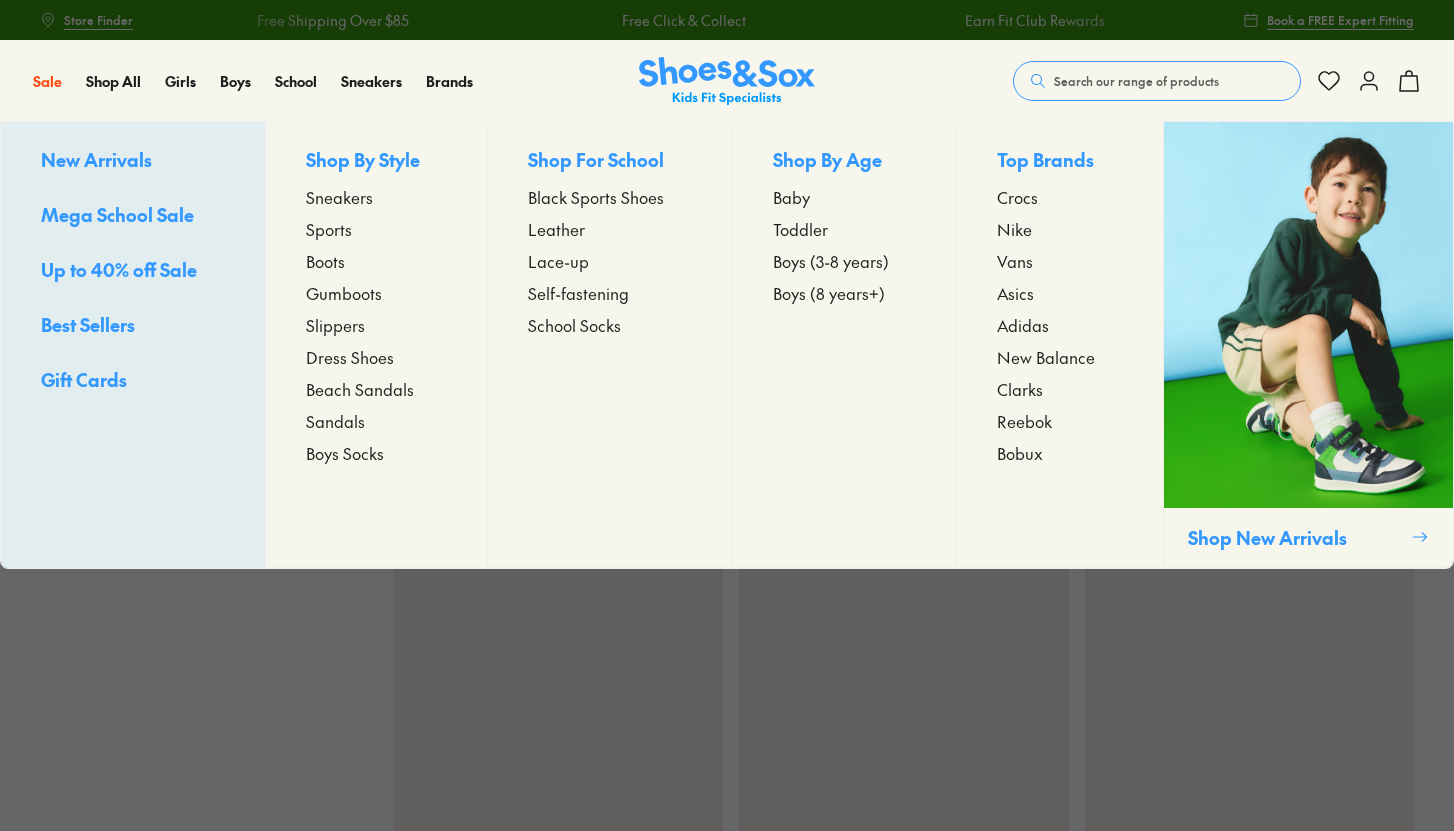 scroll, scrollTop: 0, scrollLeft: 0, axis: both 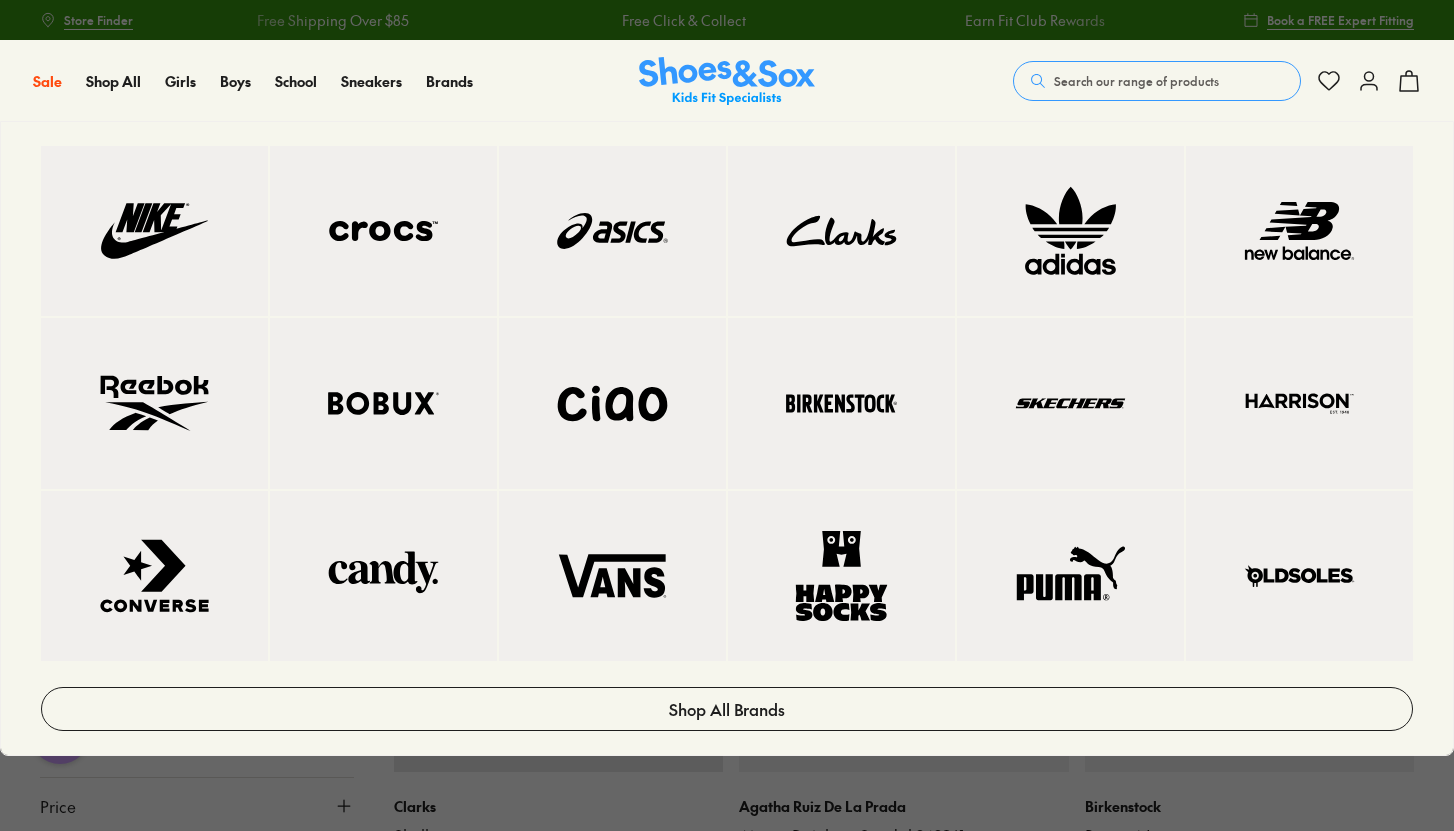 click at bounding box center (383, 403) 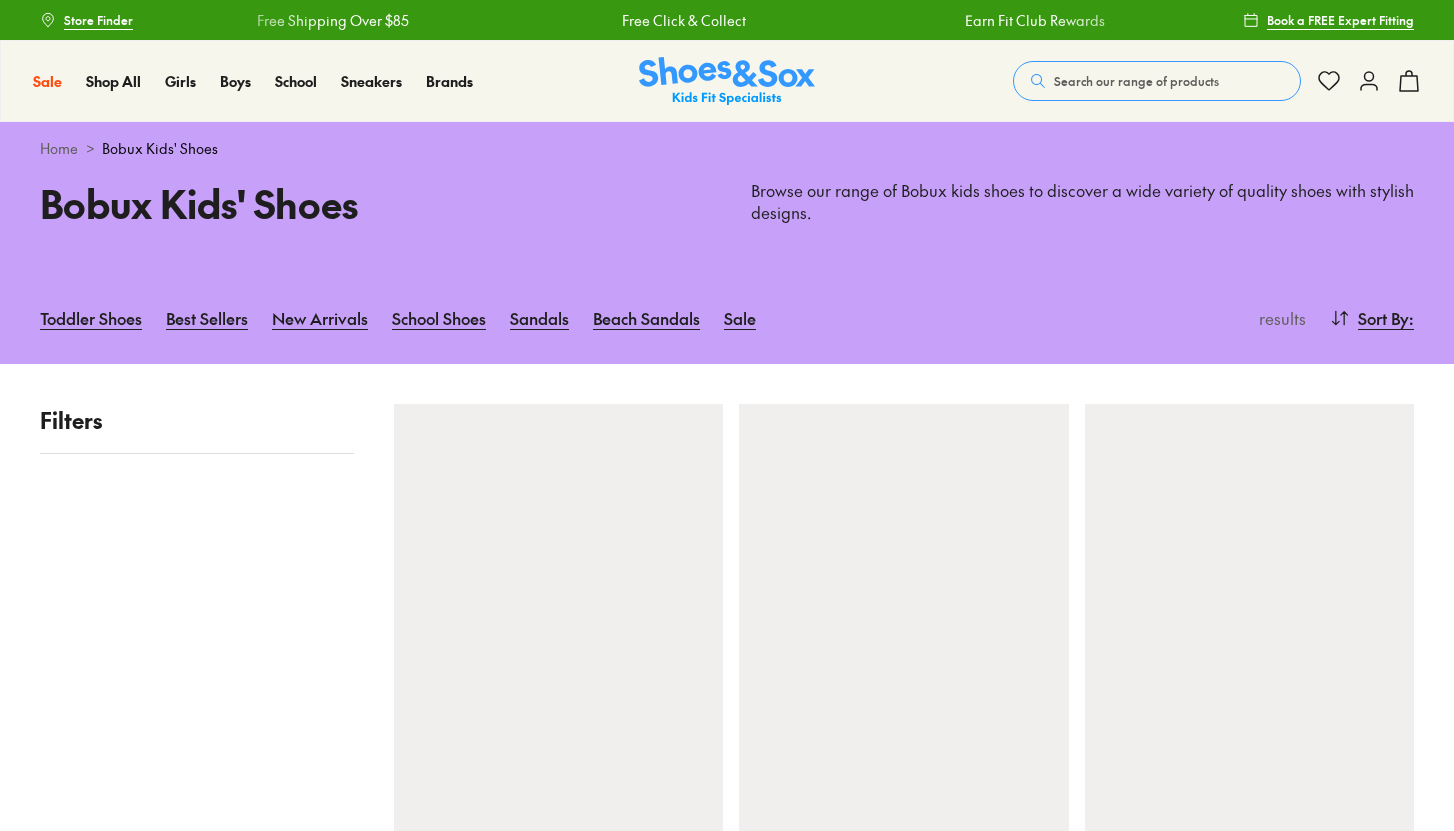 scroll, scrollTop: 0, scrollLeft: 0, axis: both 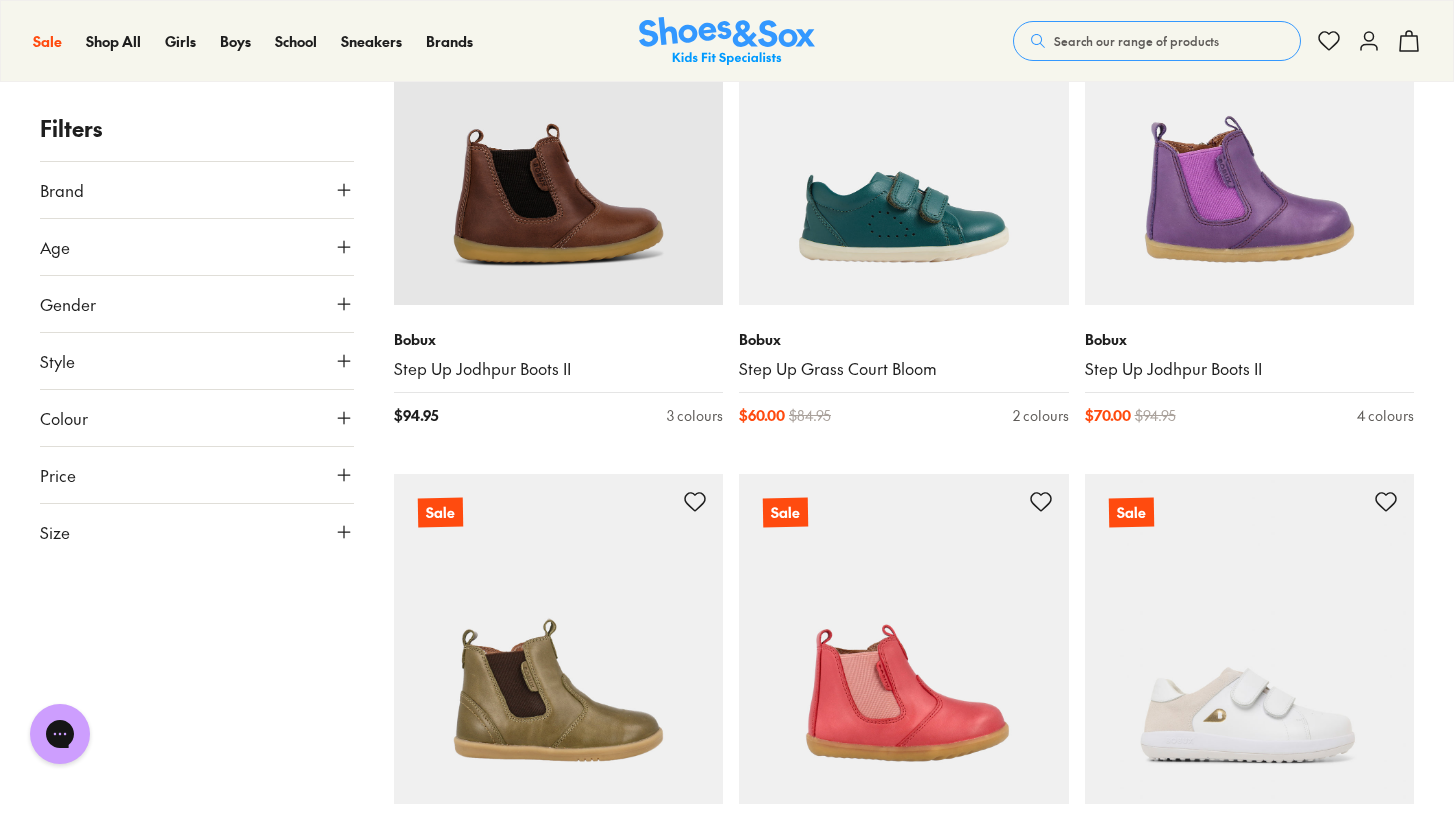 click on "Age" at bounding box center [197, 247] 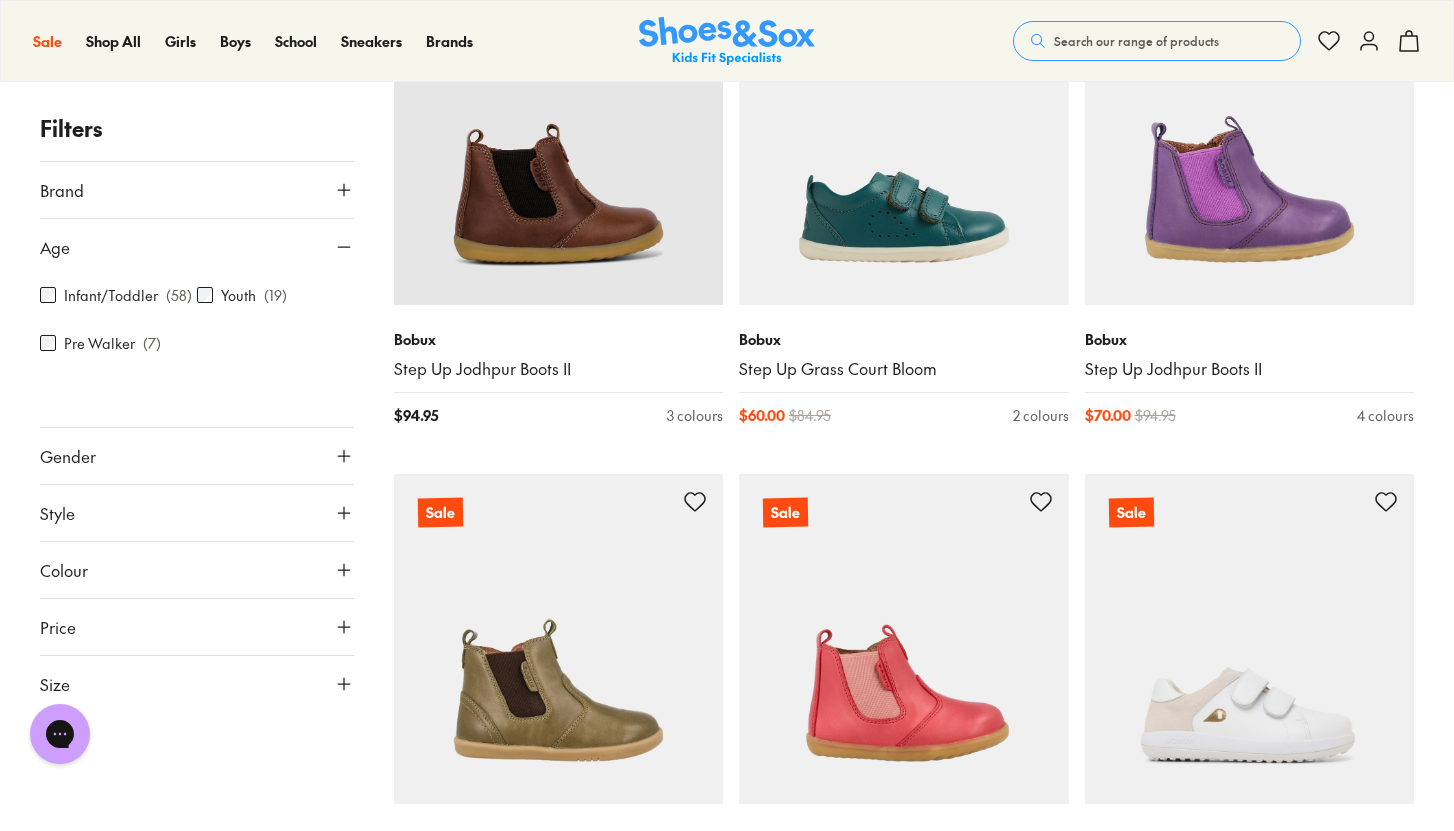 click on "Price" at bounding box center [197, 627] 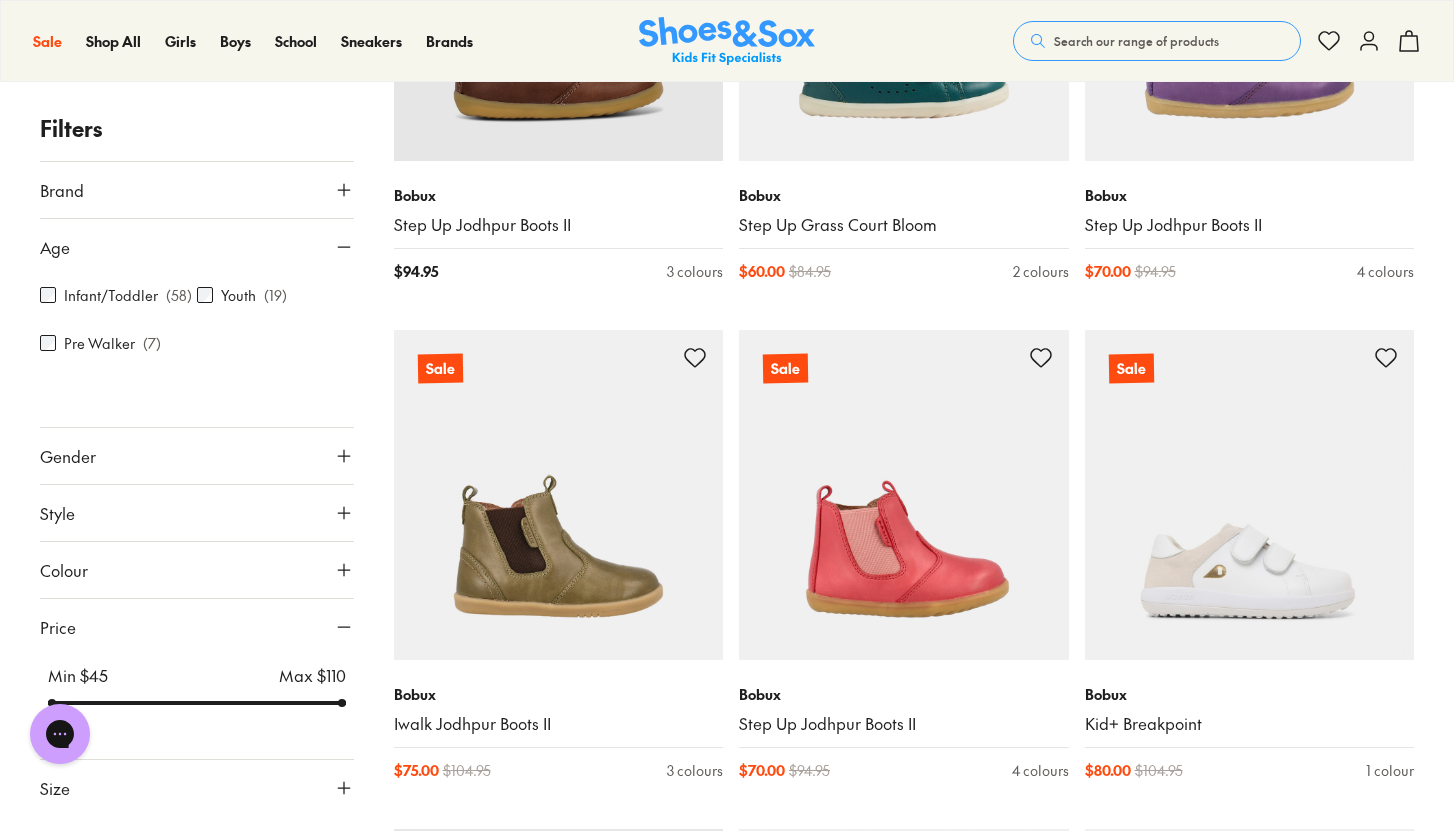 scroll, scrollTop: 5078, scrollLeft: 0, axis: vertical 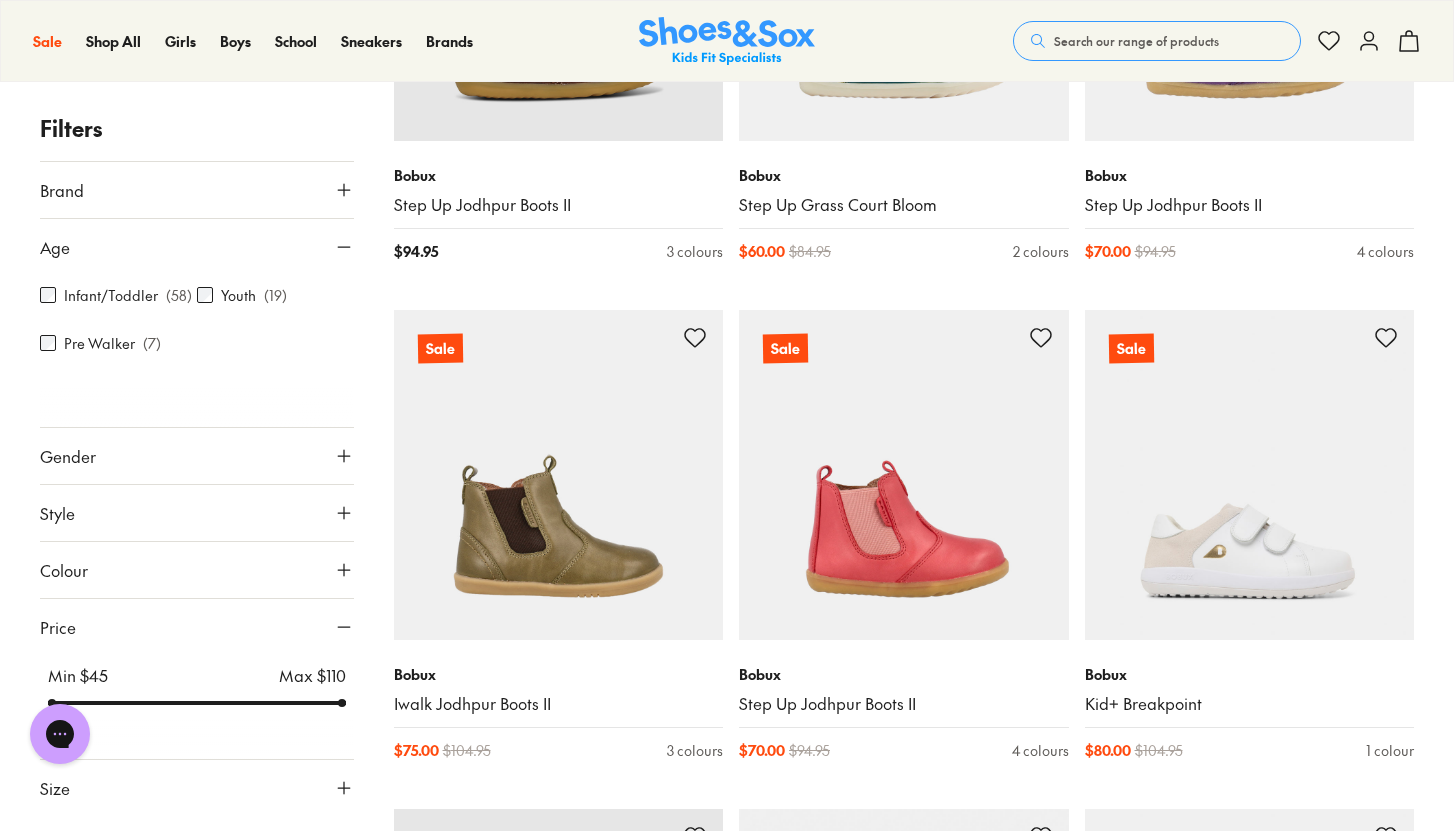 click on "Size" at bounding box center [197, 788] 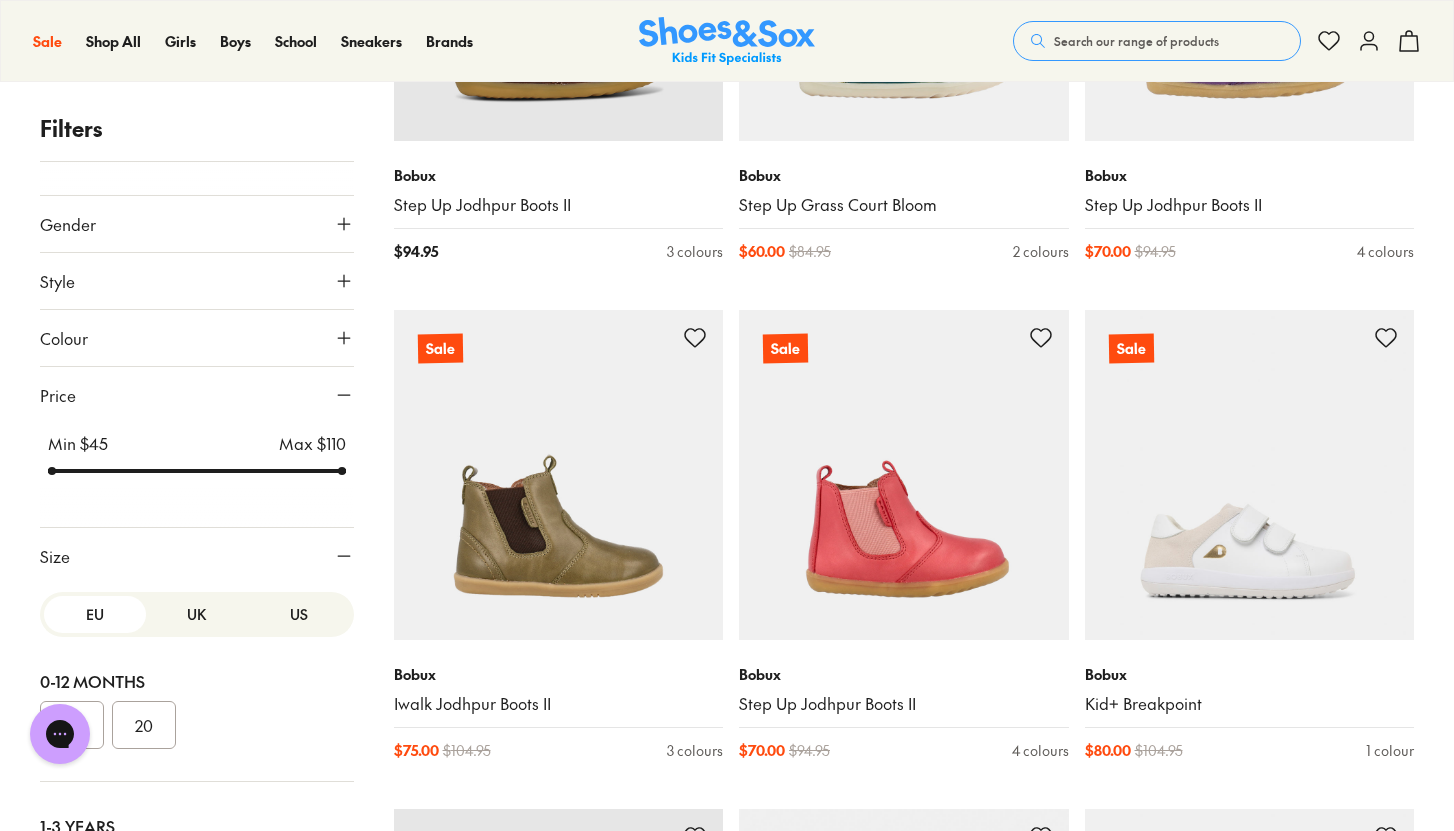 scroll, scrollTop: 369, scrollLeft: 0, axis: vertical 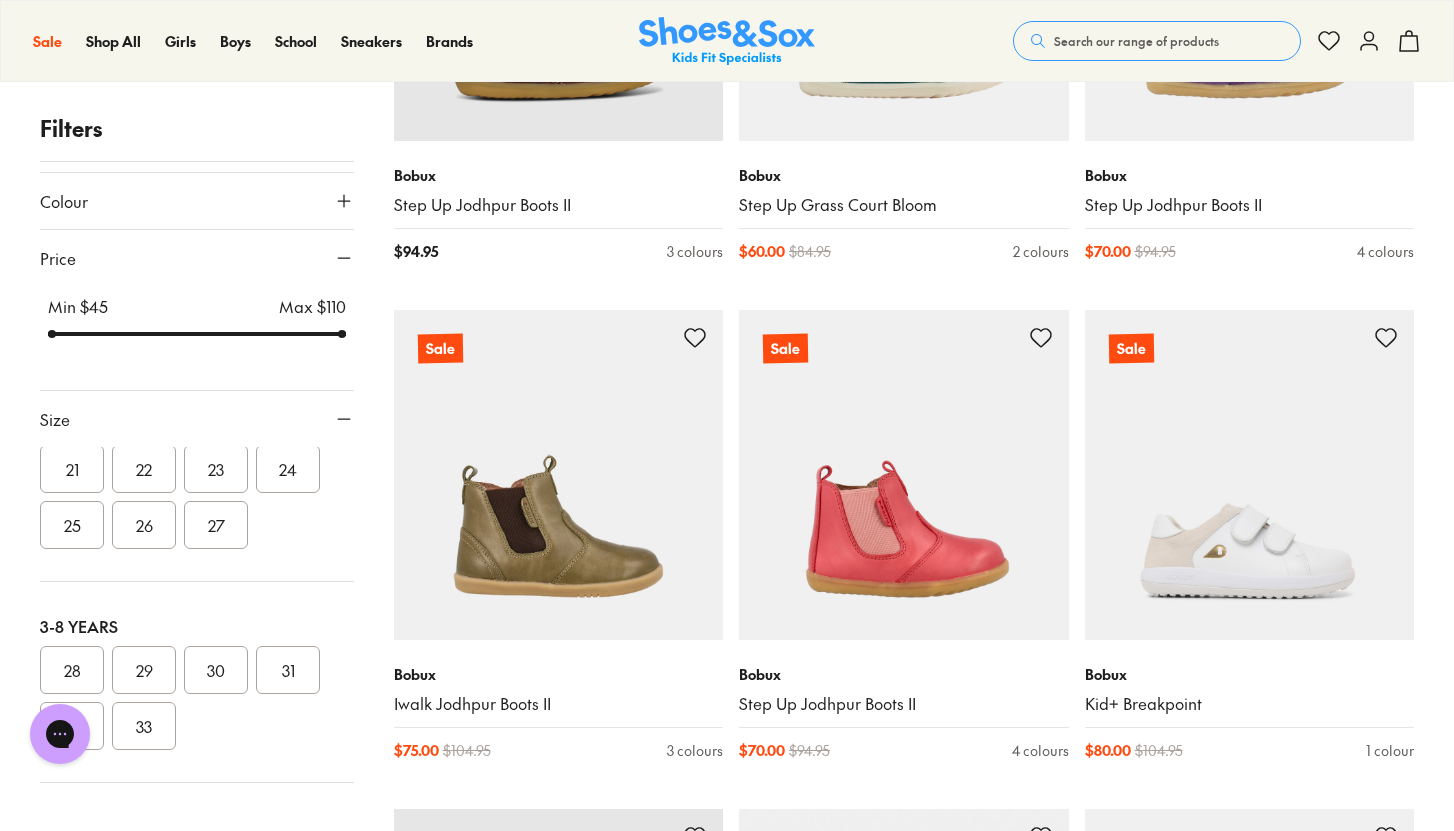 click on "22" at bounding box center (144, 469) 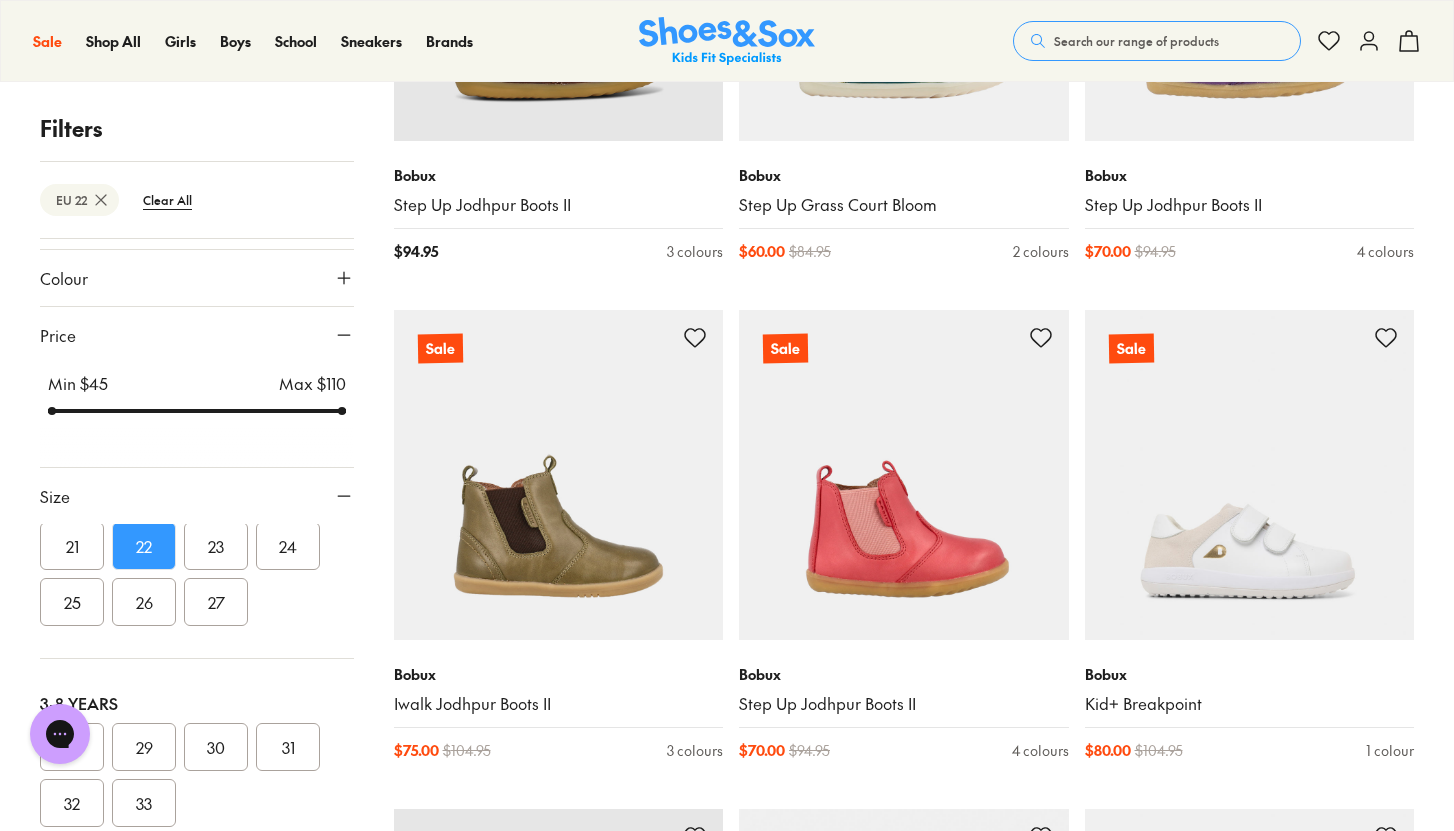 scroll, scrollTop: 0, scrollLeft: 0, axis: both 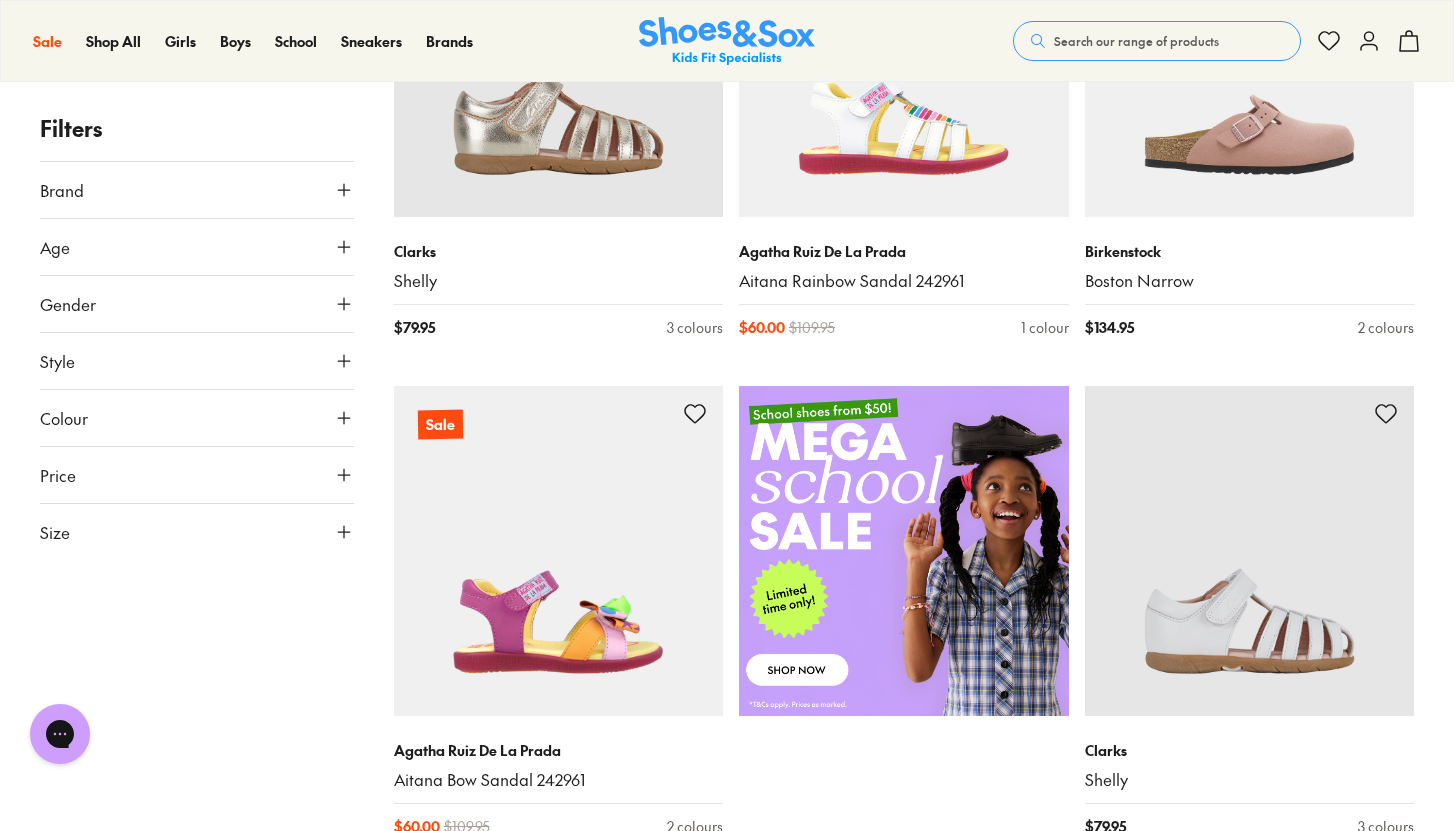 click on "Brand" at bounding box center (197, 190) 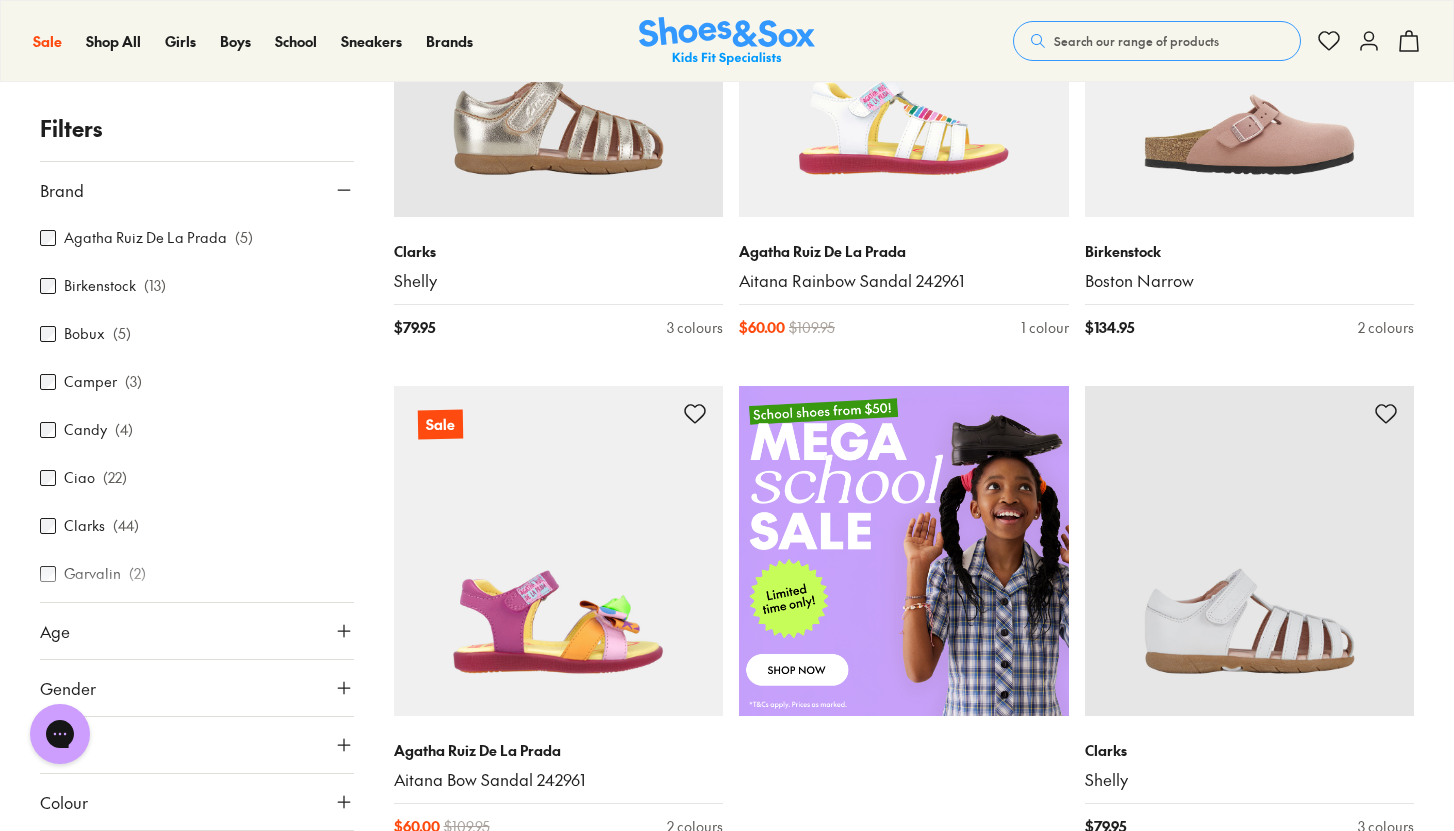 click on "Bobux" at bounding box center [84, 334] 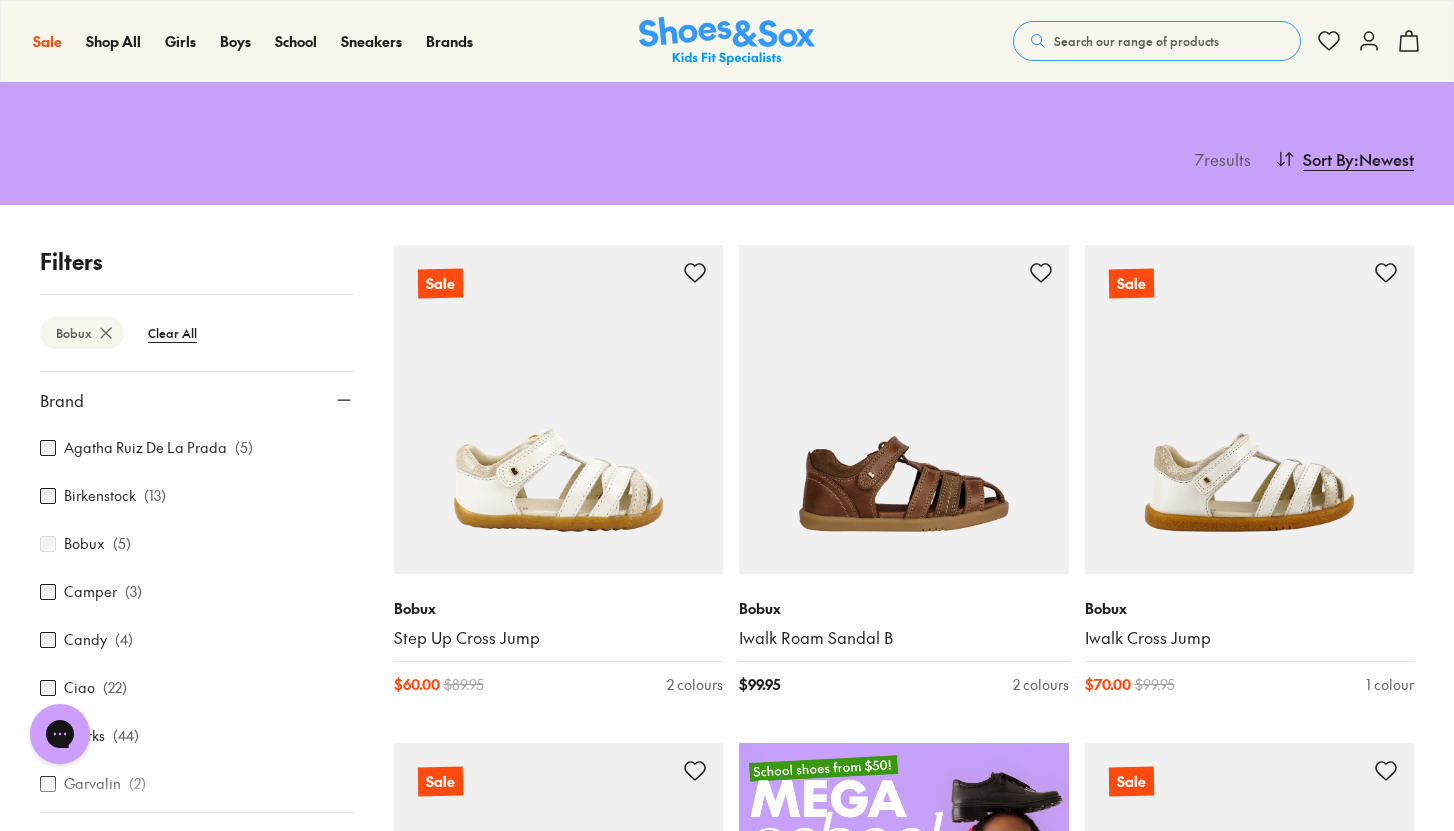 scroll, scrollTop: 68, scrollLeft: 0, axis: vertical 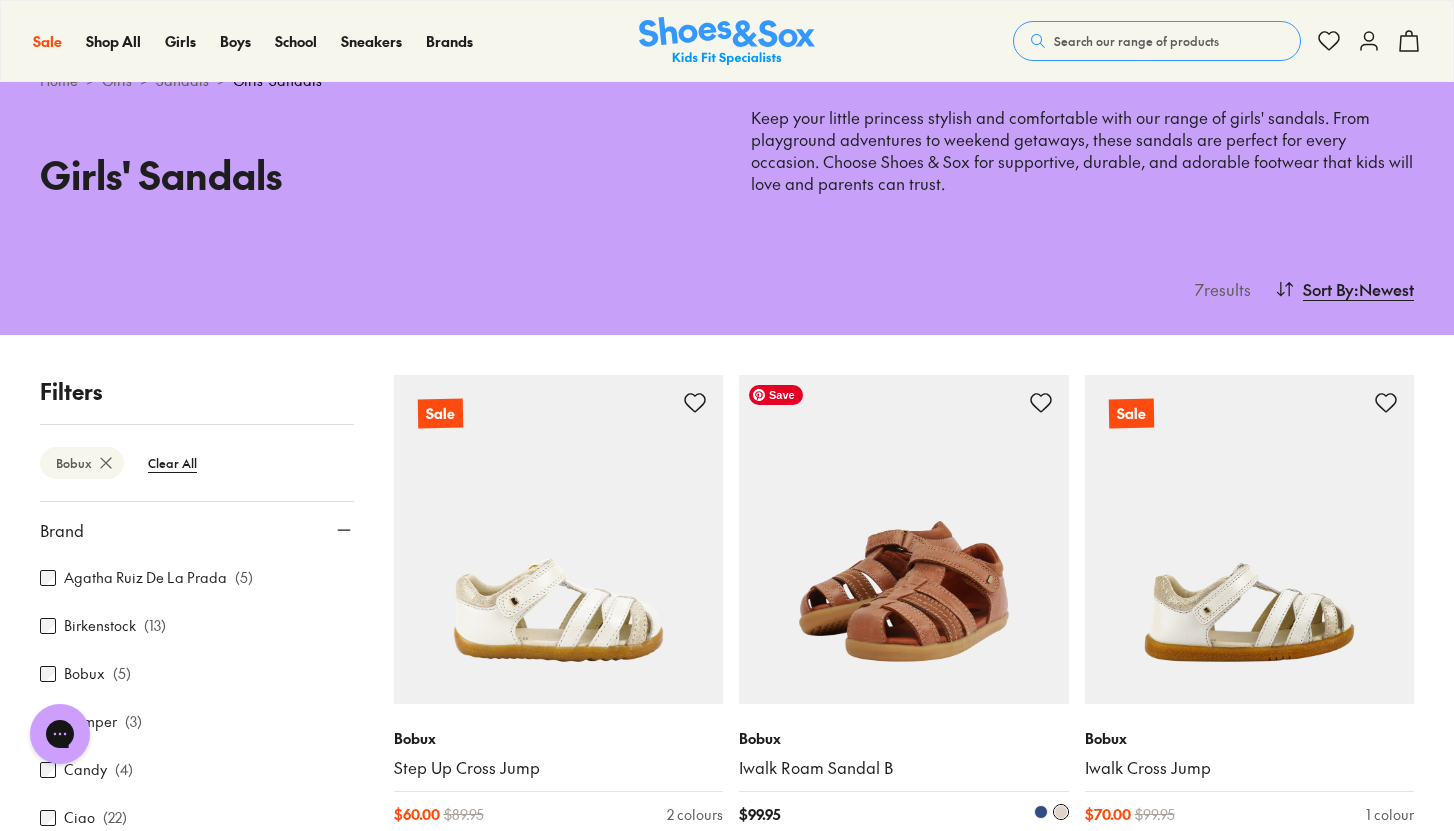 click at bounding box center [904, 540] 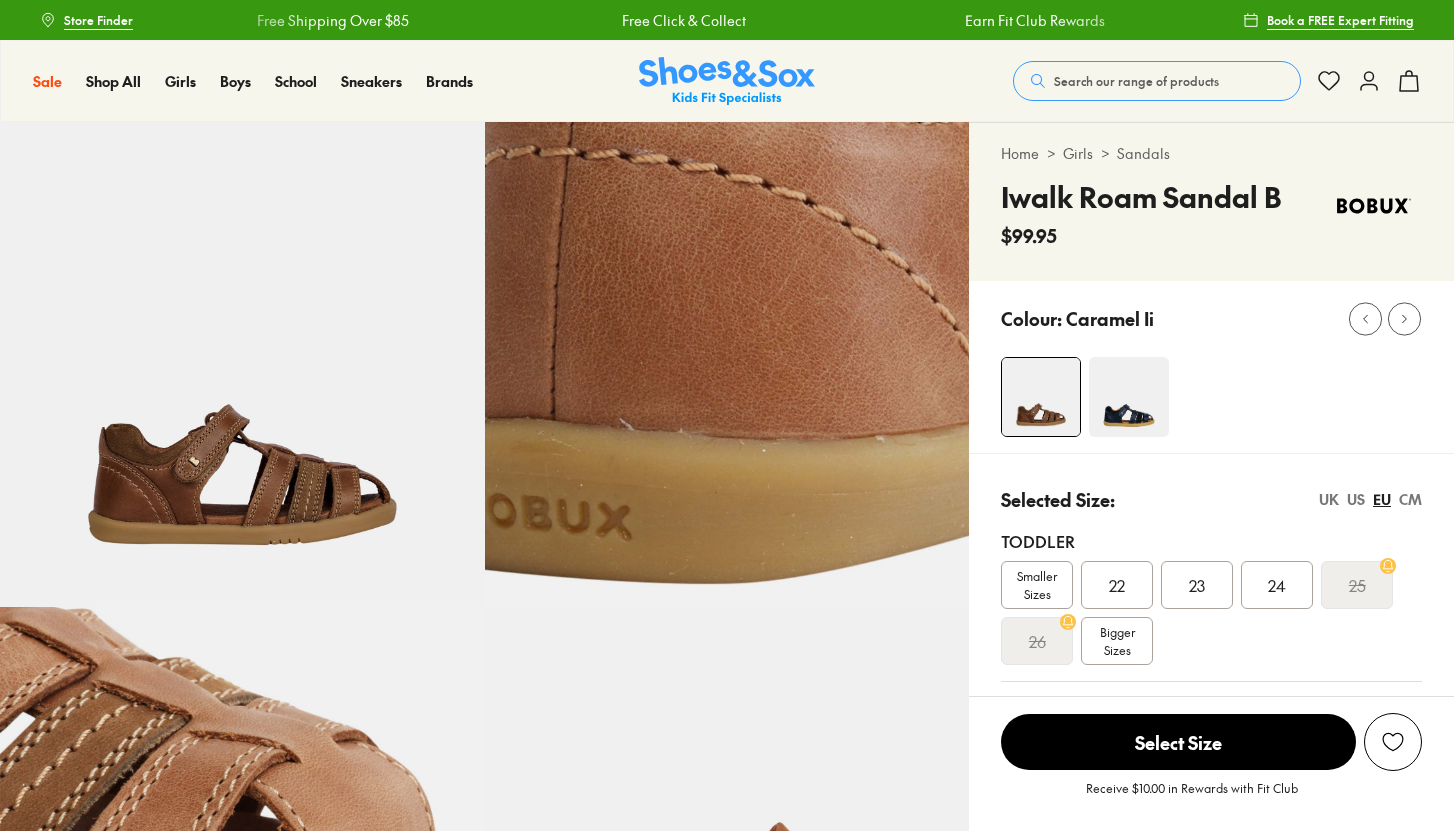 scroll, scrollTop: 0, scrollLeft: 0, axis: both 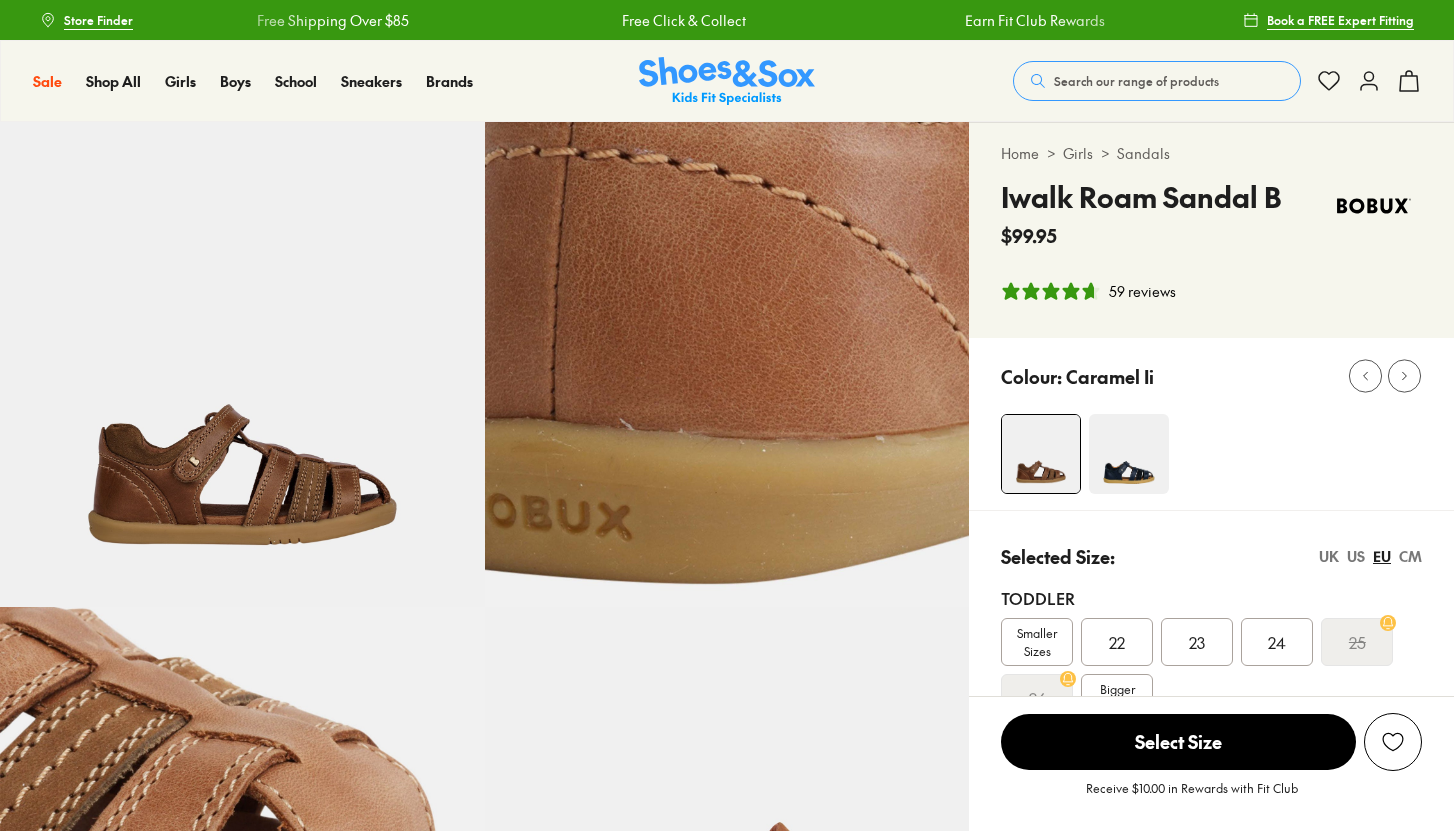 click at bounding box center (1129, 454) 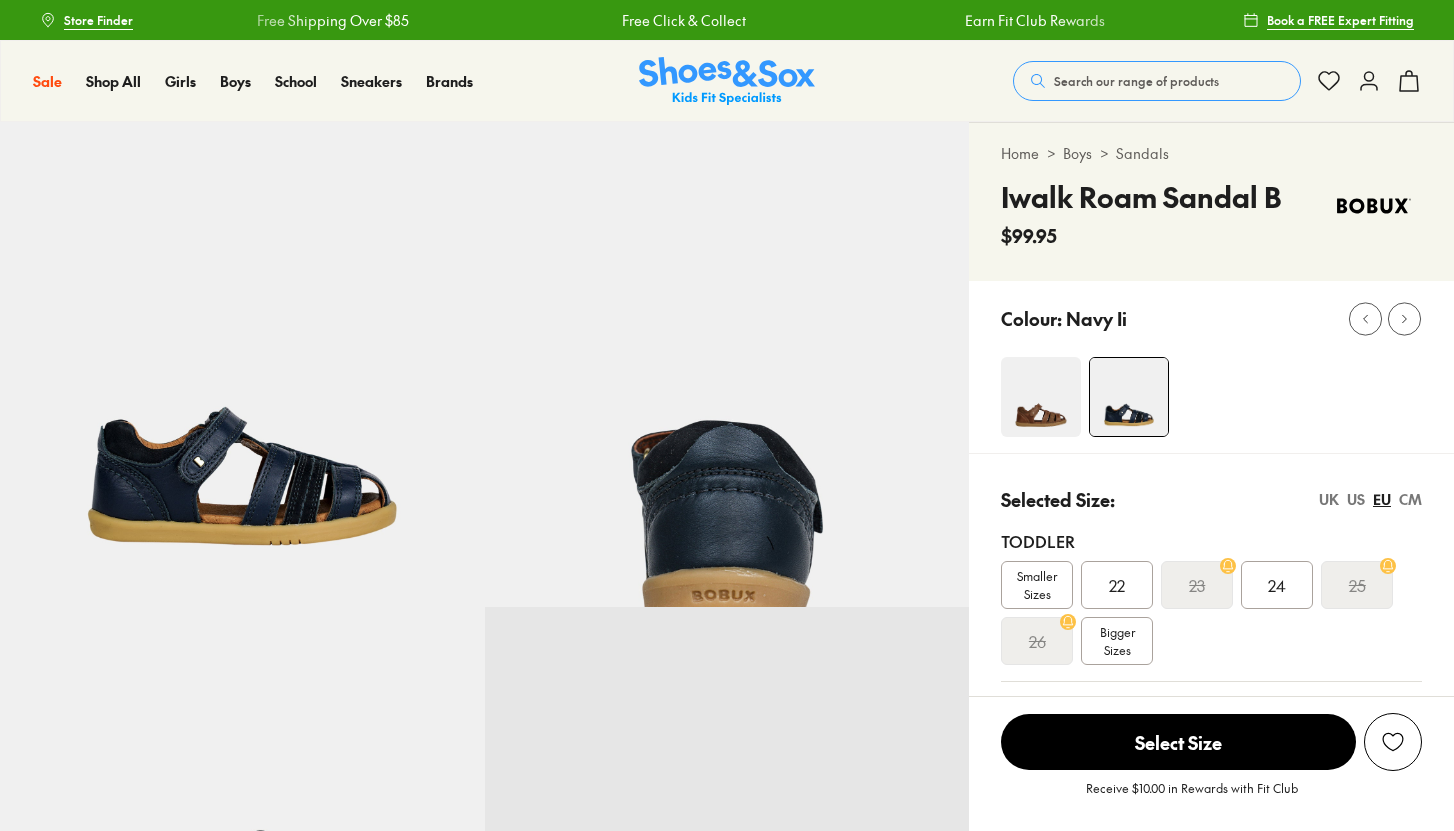 scroll, scrollTop: 0, scrollLeft: 0, axis: both 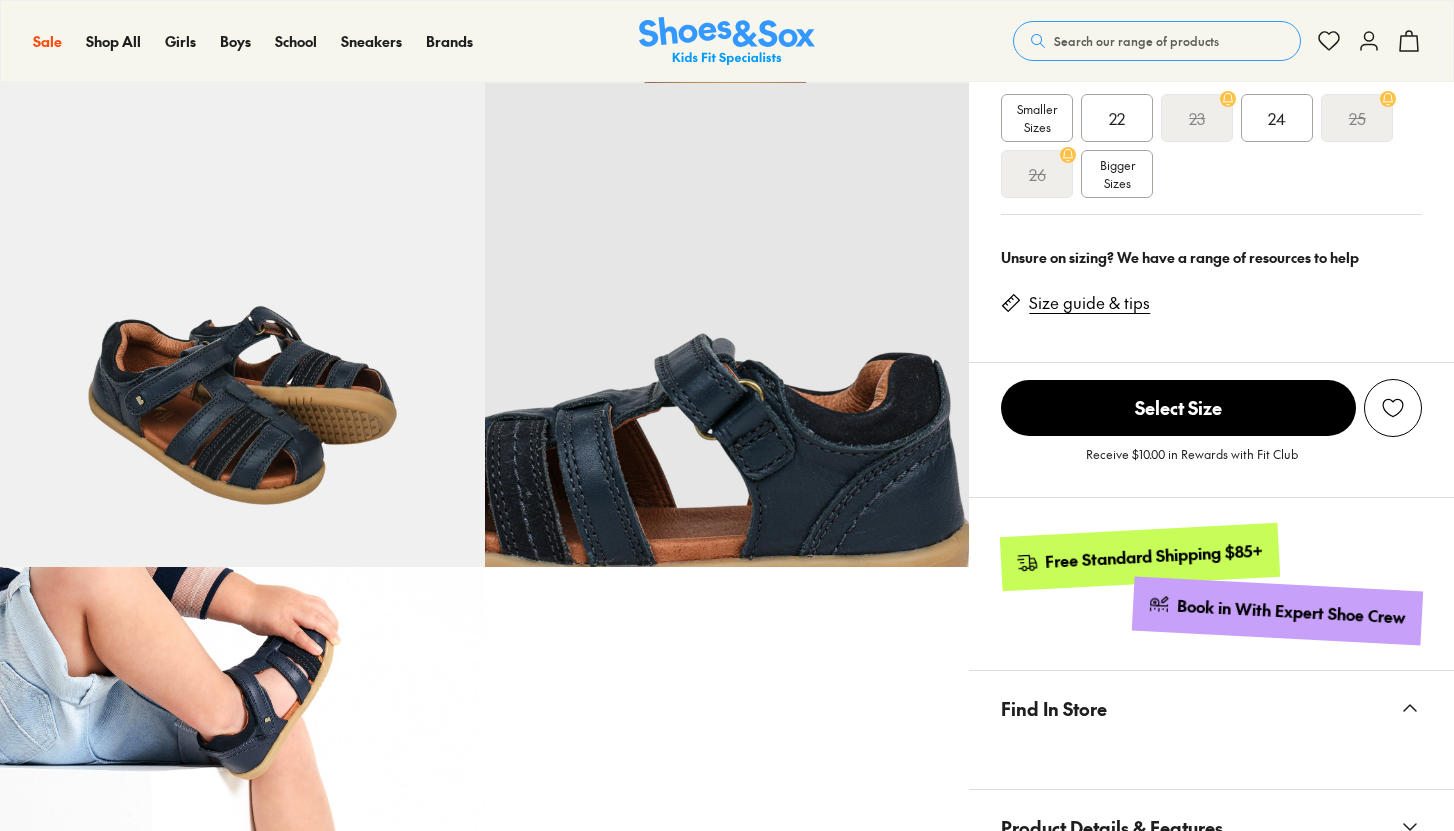 select on "*" 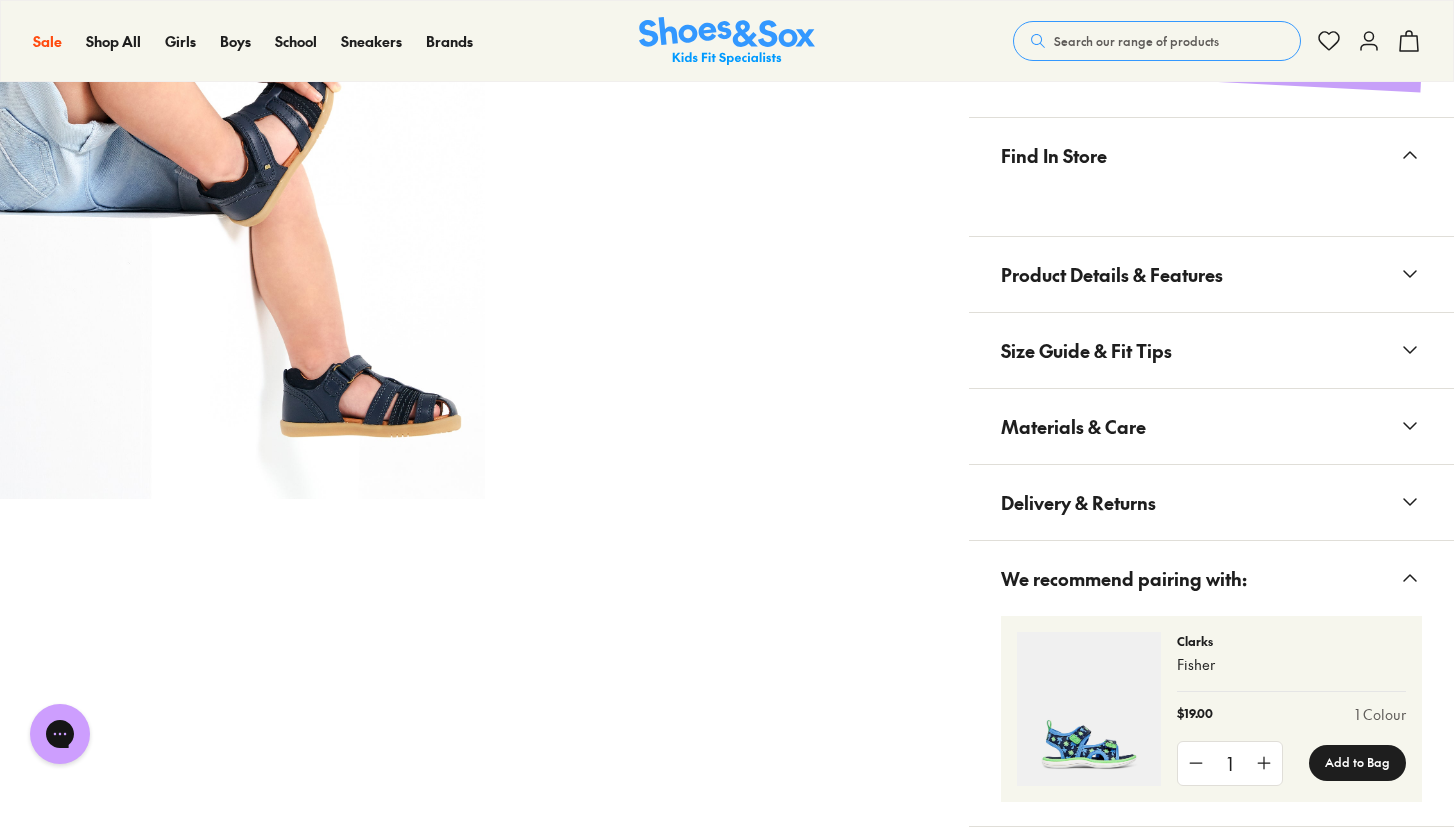 scroll, scrollTop: 0, scrollLeft: 0, axis: both 